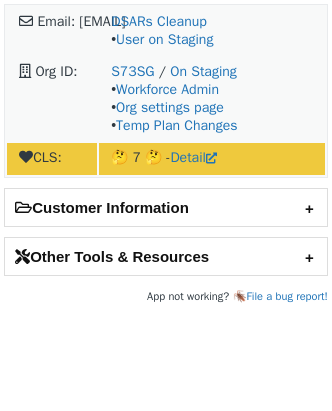 scroll, scrollTop: 0, scrollLeft: 0, axis: both 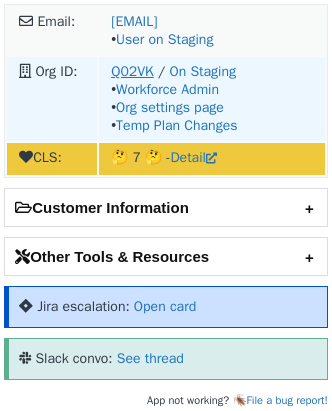 click on "Q02VK" at bounding box center [132, 71] 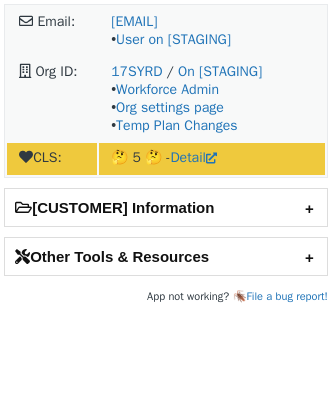scroll, scrollTop: 0, scrollLeft: 0, axis: both 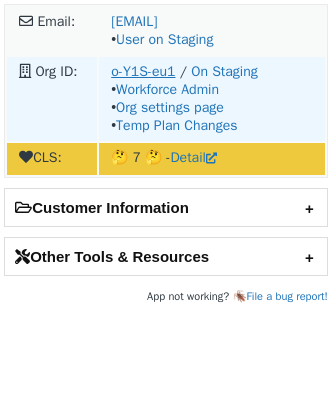 click on "o-Y1S-eu1" at bounding box center (121, 71) 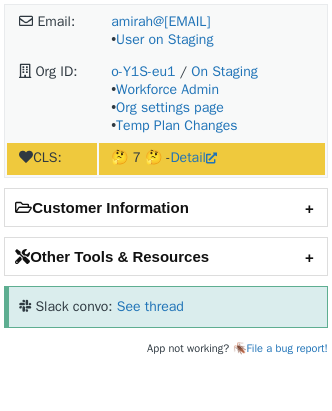 scroll, scrollTop: 0, scrollLeft: 0, axis: both 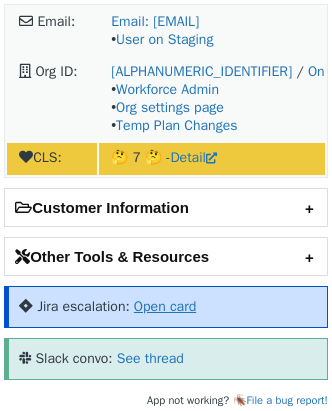 click on "Open card" at bounding box center [165, 306] 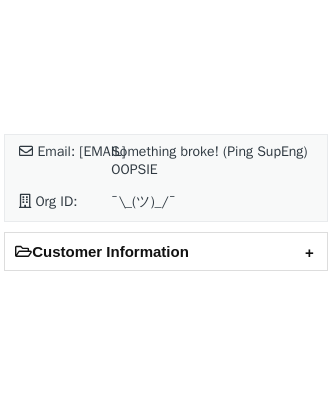scroll, scrollTop: 0, scrollLeft: 0, axis: both 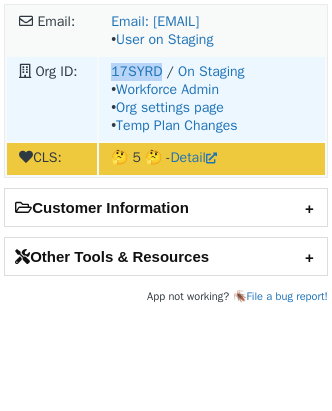 drag, startPoint x: 101, startPoint y: 67, endPoint x: 165, endPoint y: 61, distance: 64.28063 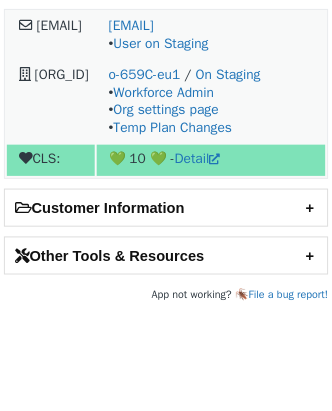 scroll, scrollTop: 0, scrollLeft: 0, axis: both 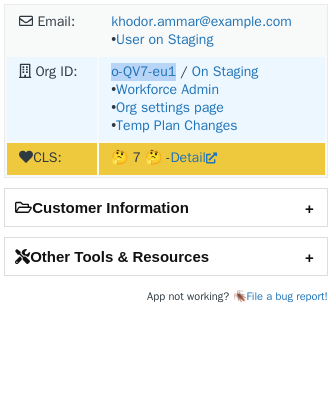 drag, startPoint x: 105, startPoint y: 61, endPoint x: 185, endPoint y: 72, distance: 80.75271 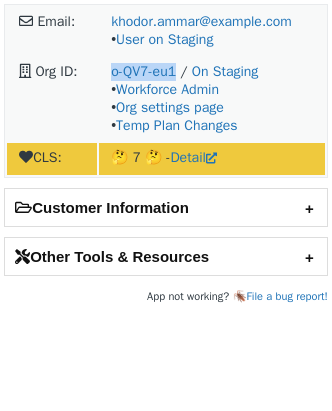 copy on "o-QV7-eu1" 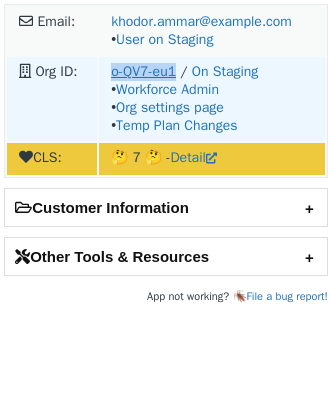 click on "o-QV7-eu1" at bounding box center [143, 71] 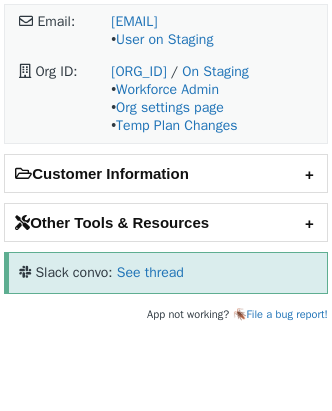scroll, scrollTop: 0, scrollLeft: 0, axis: both 